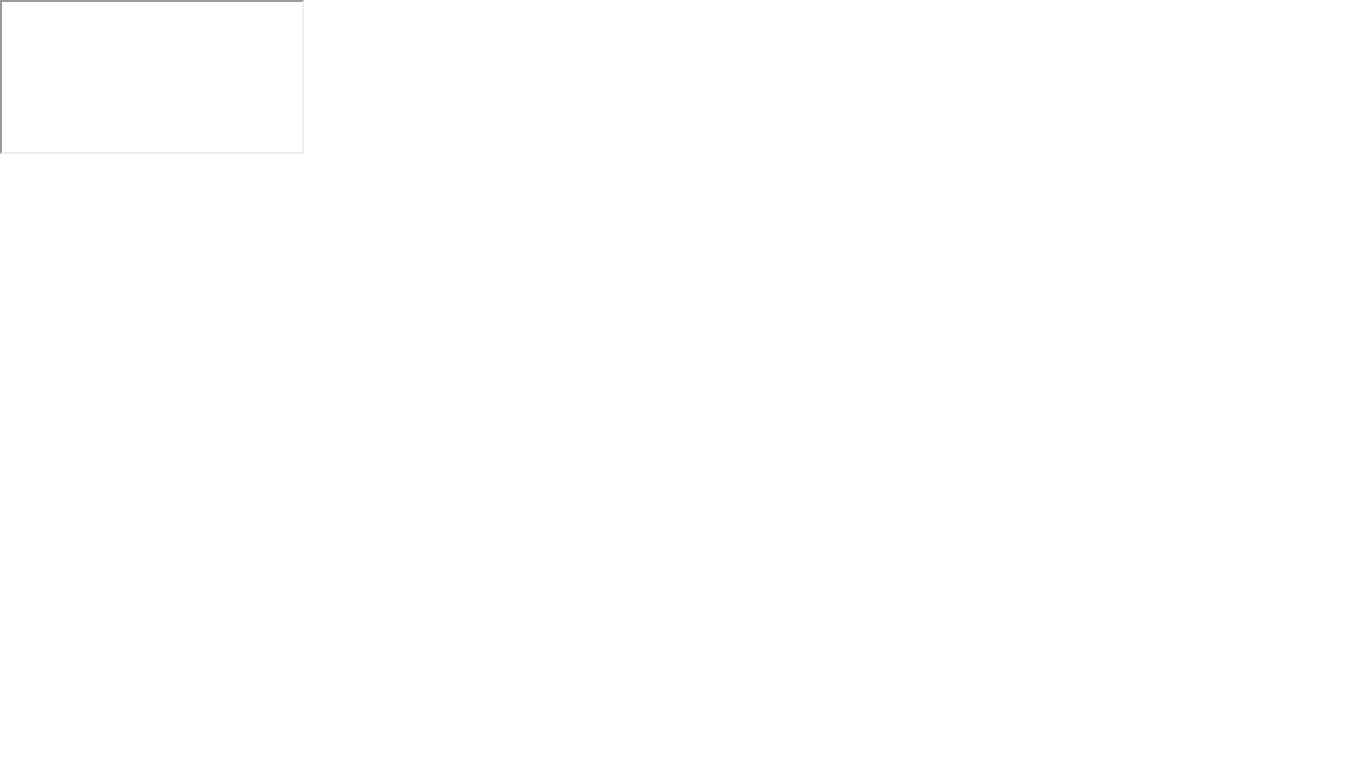 scroll, scrollTop: 0, scrollLeft: 0, axis: both 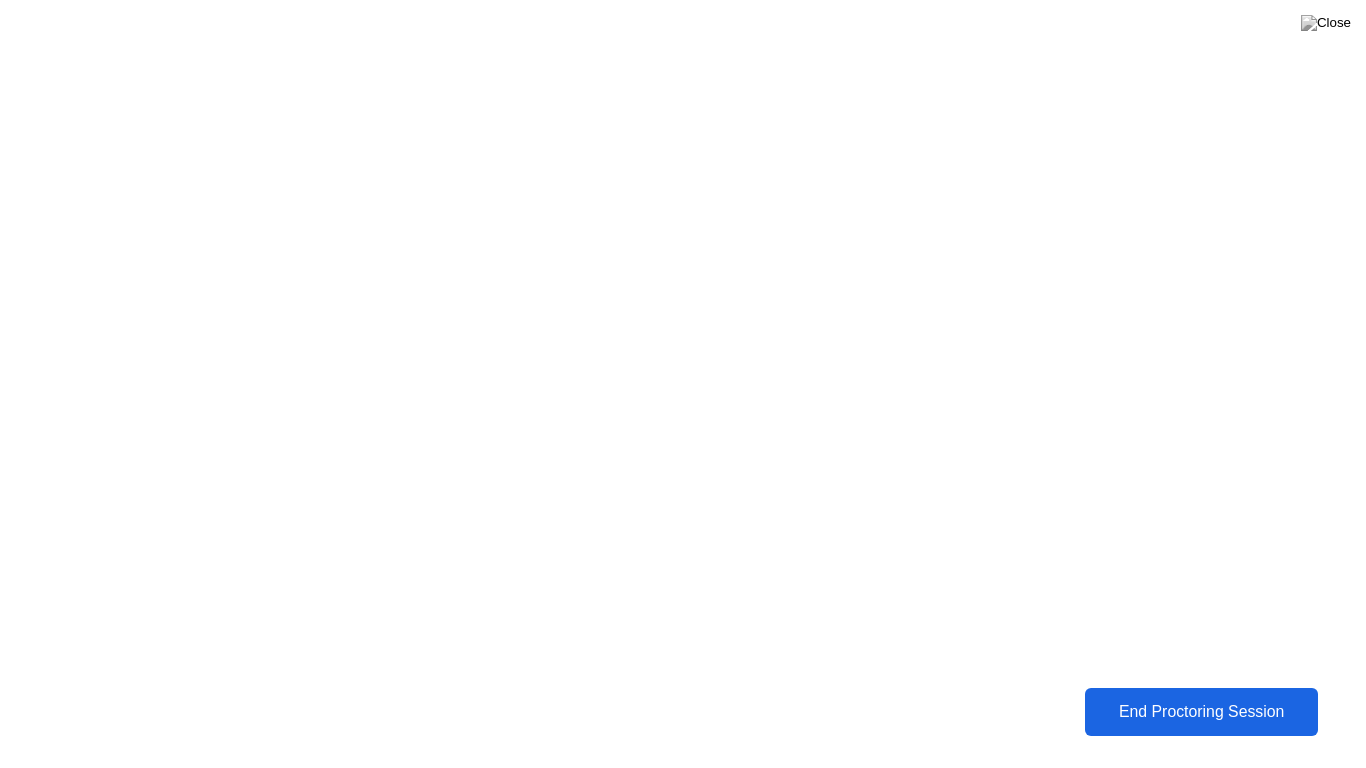 click on "End Proctoring Session" 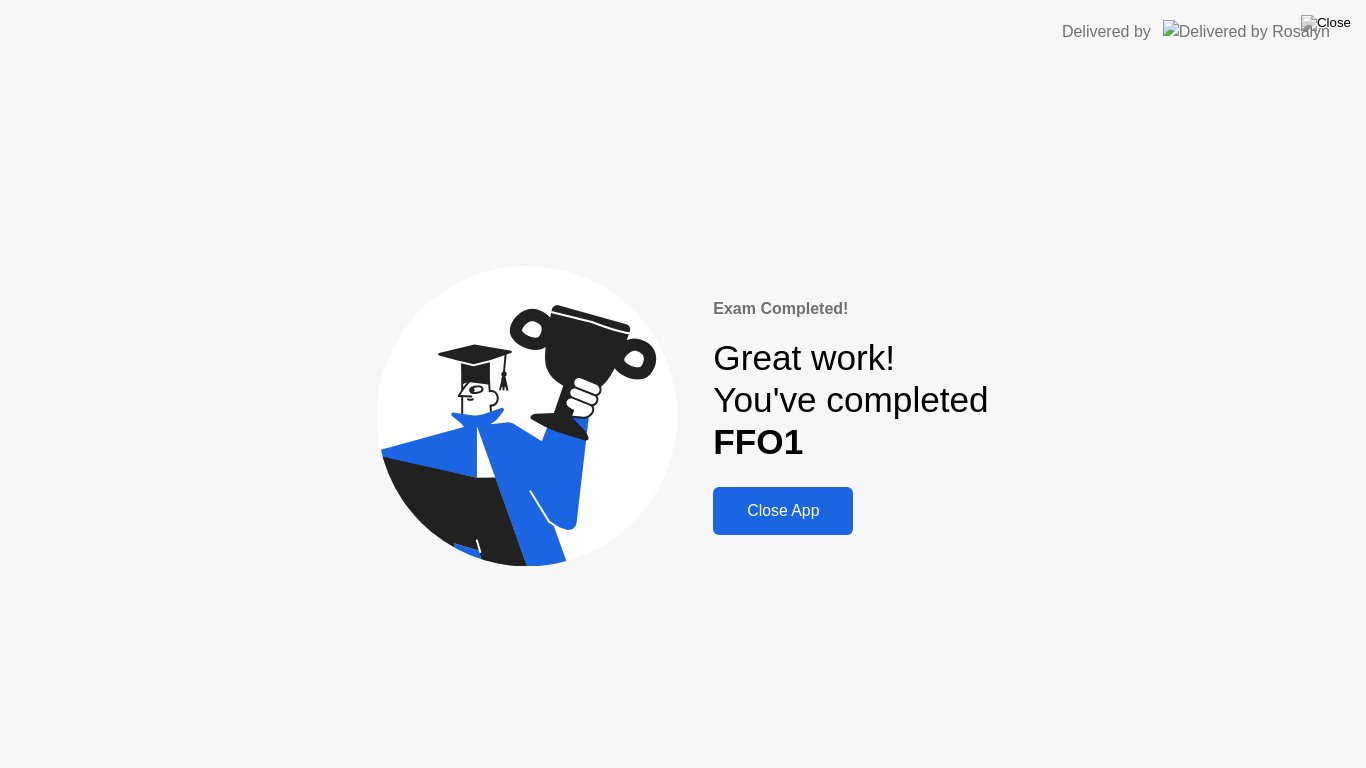 click on "Close App" 